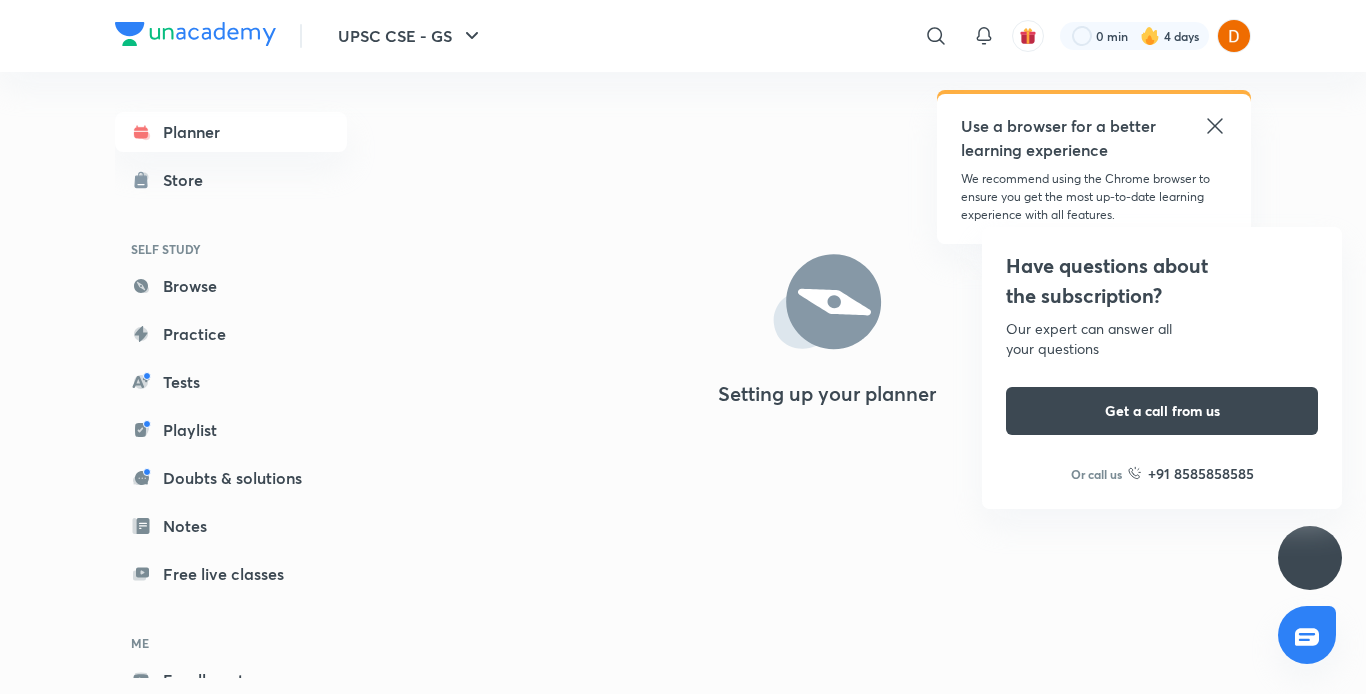 scroll, scrollTop: 0, scrollLeft: 0, axis: both 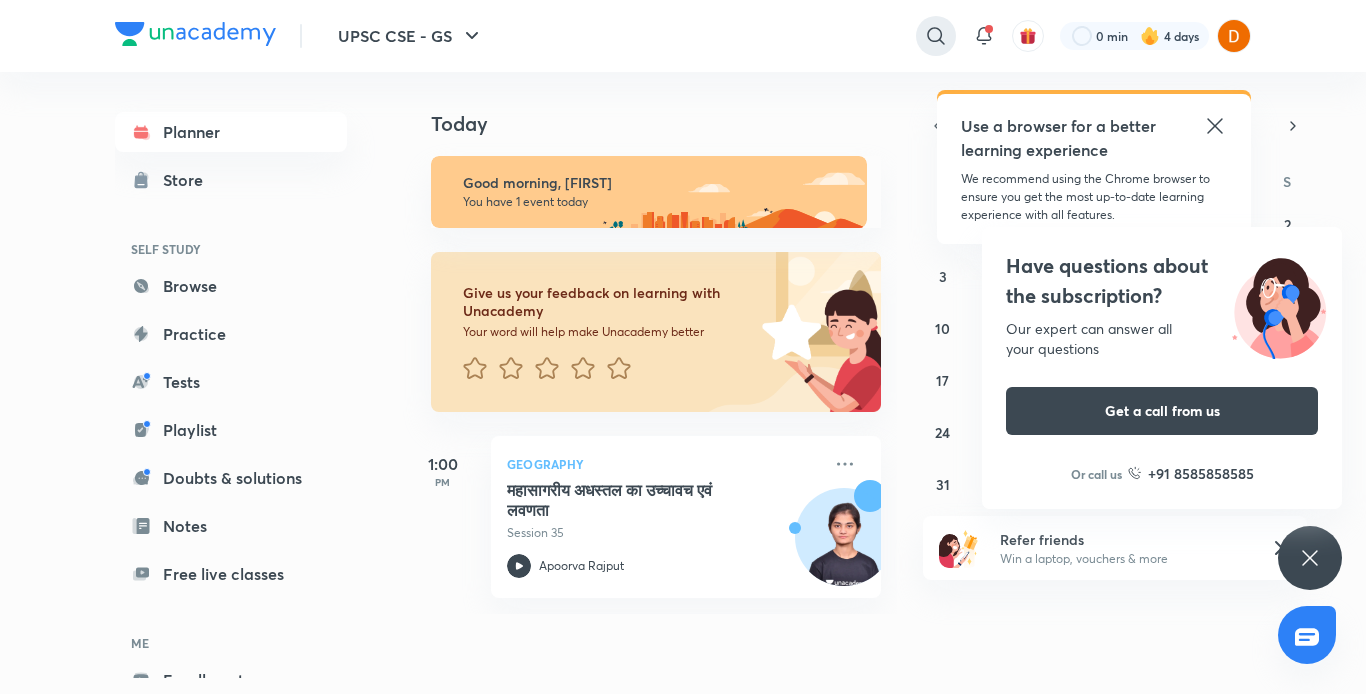 click 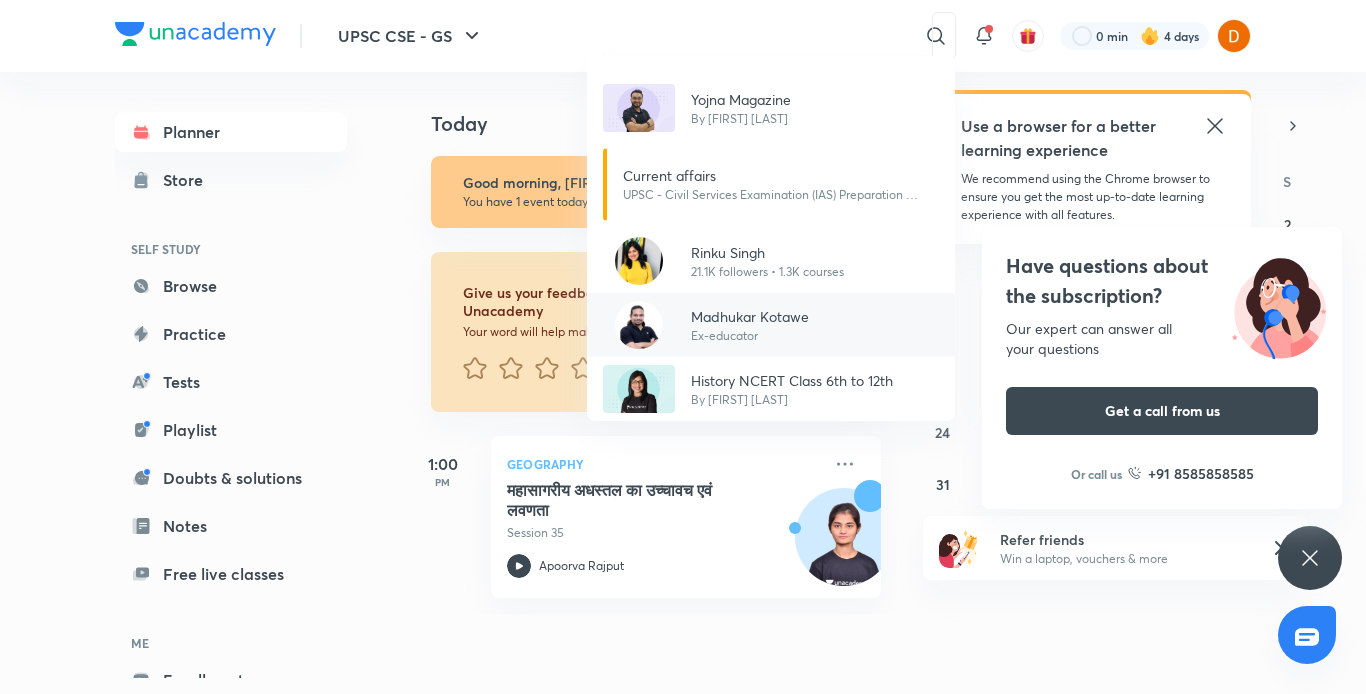 click on "Madhukar Kotawe" at bounding box center (750, 316) 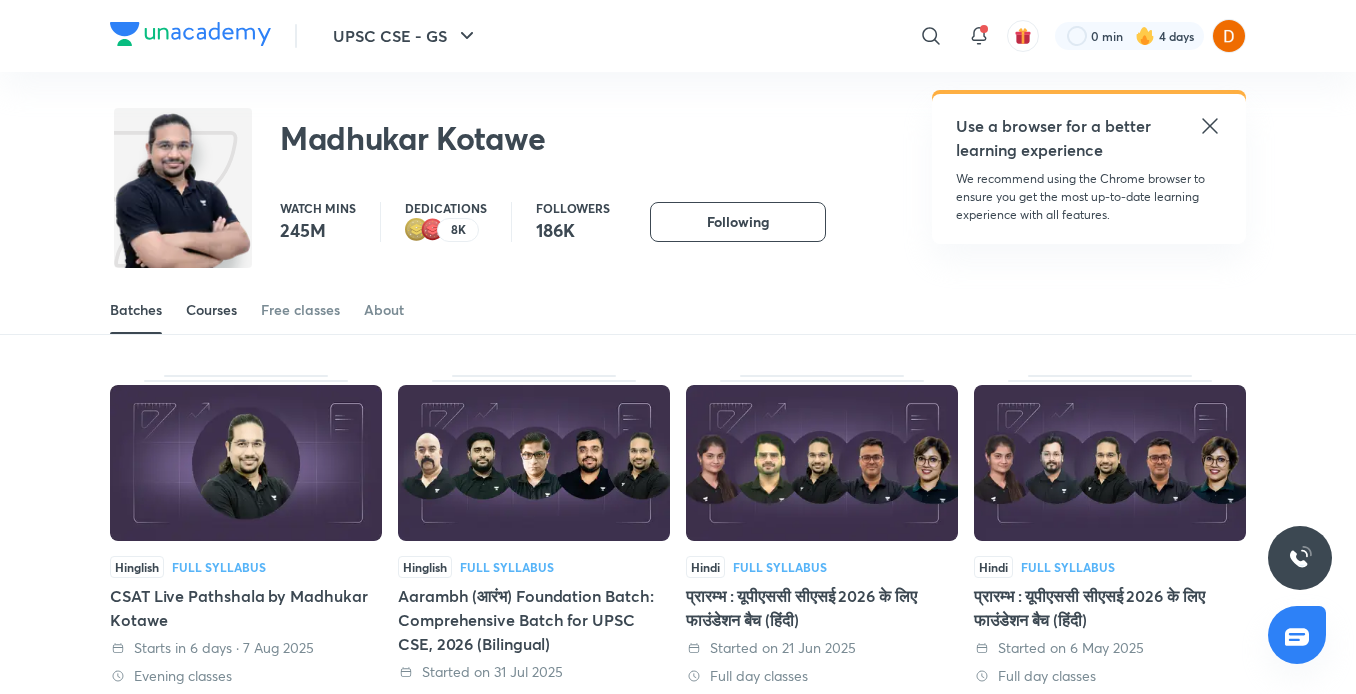click on "Courses" at bounding box center [211, 310] 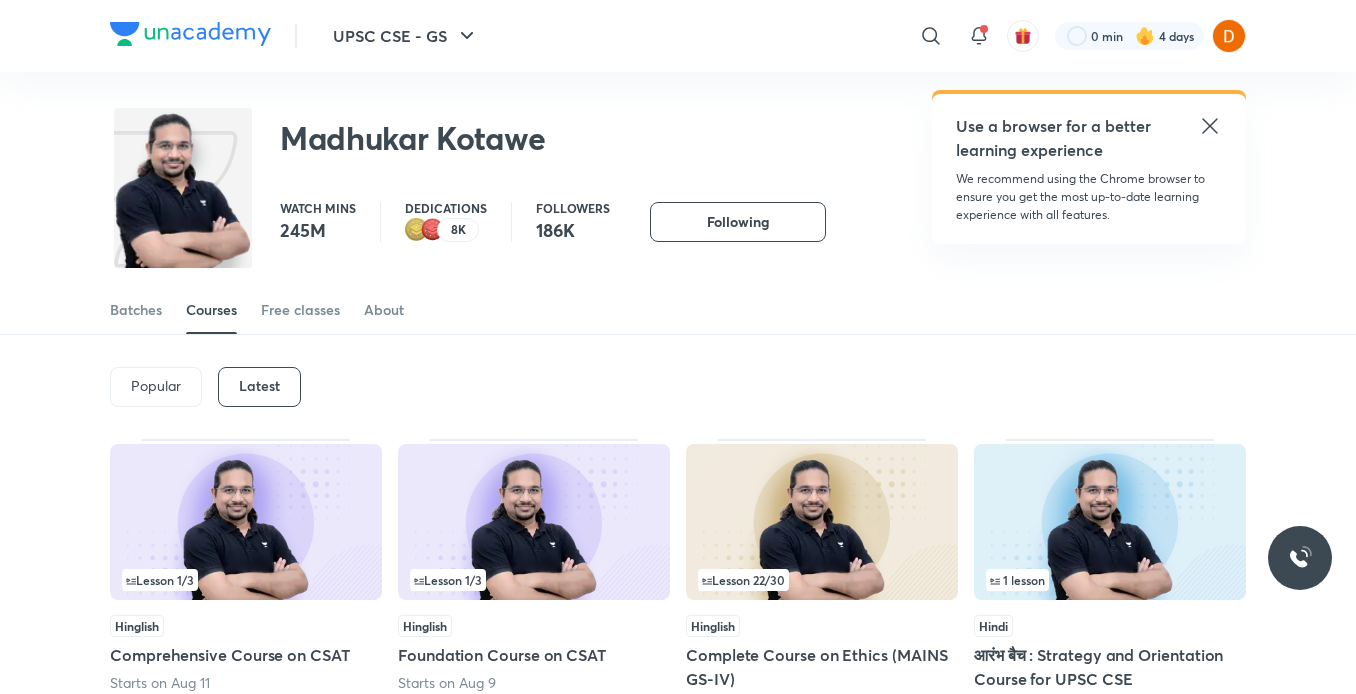 scroll, scrollTop: 0, scrollLeft: 0, axis: both 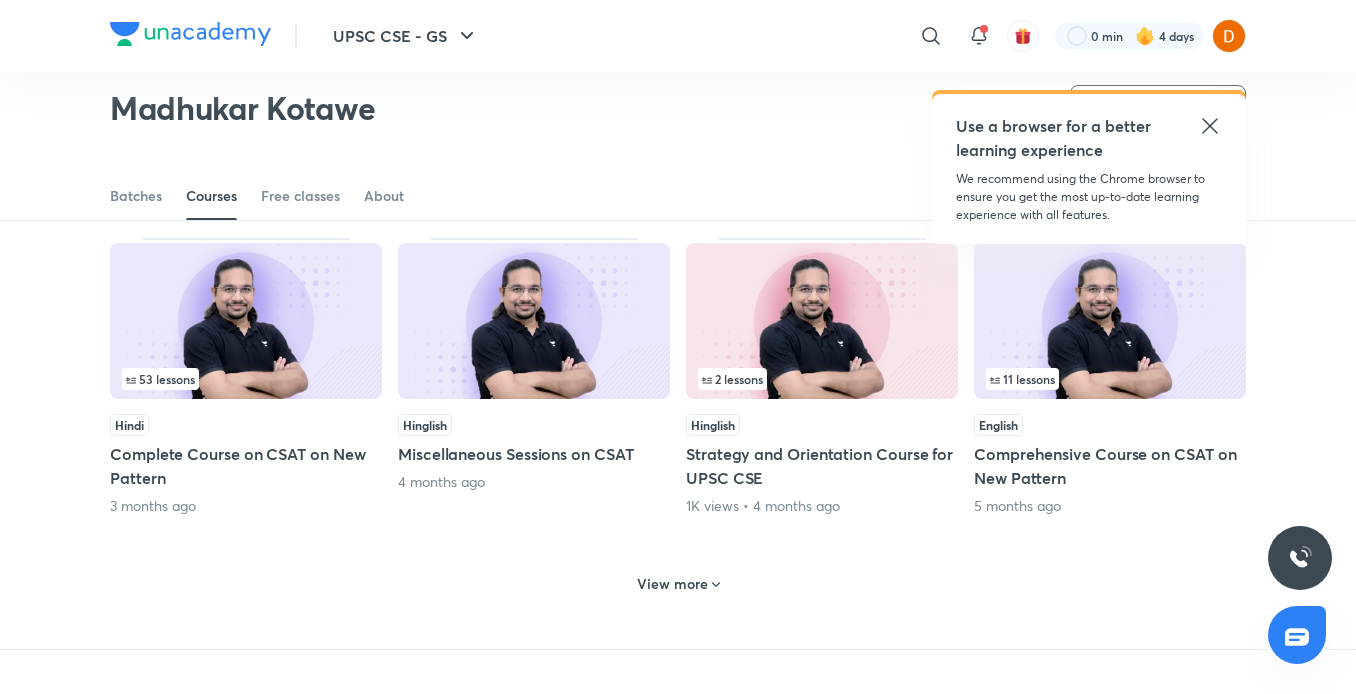 click on "View more" at bounding box center [672, 584] 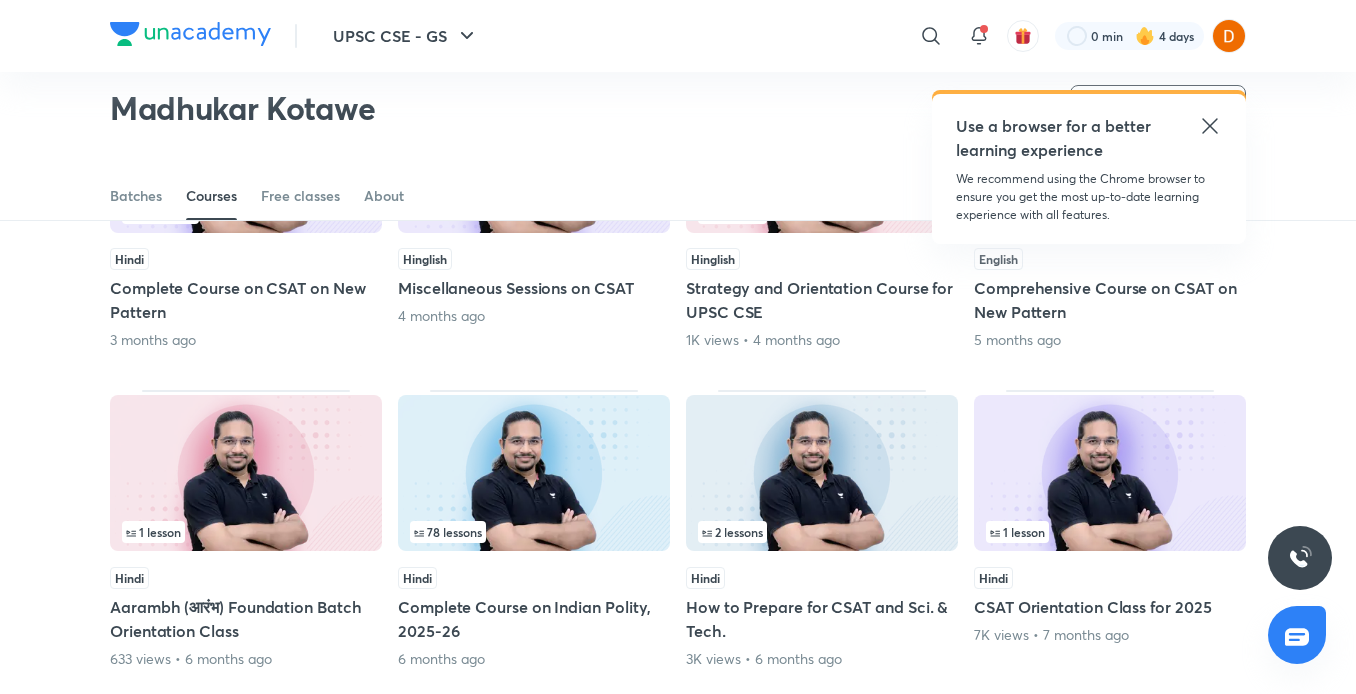 scroll, scrollTop: 946, scrollLeft: 0, axis: vertical 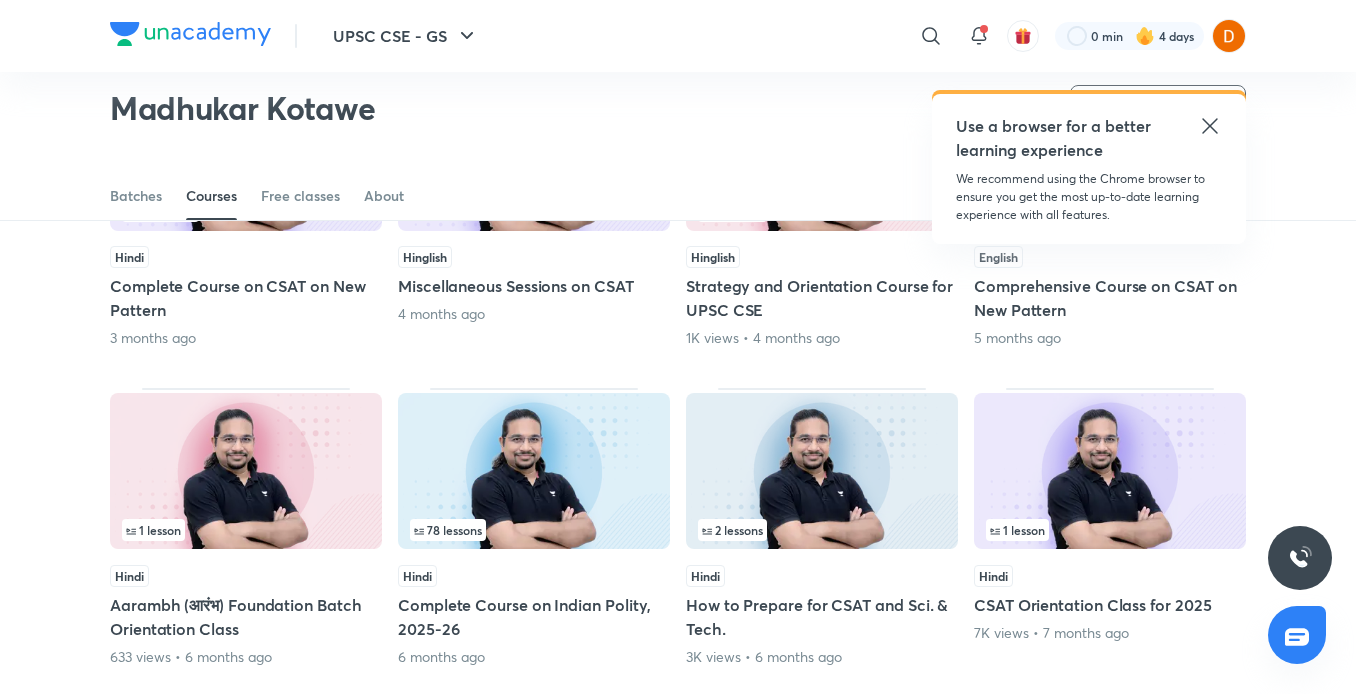 click at bounding box center [534, 471] 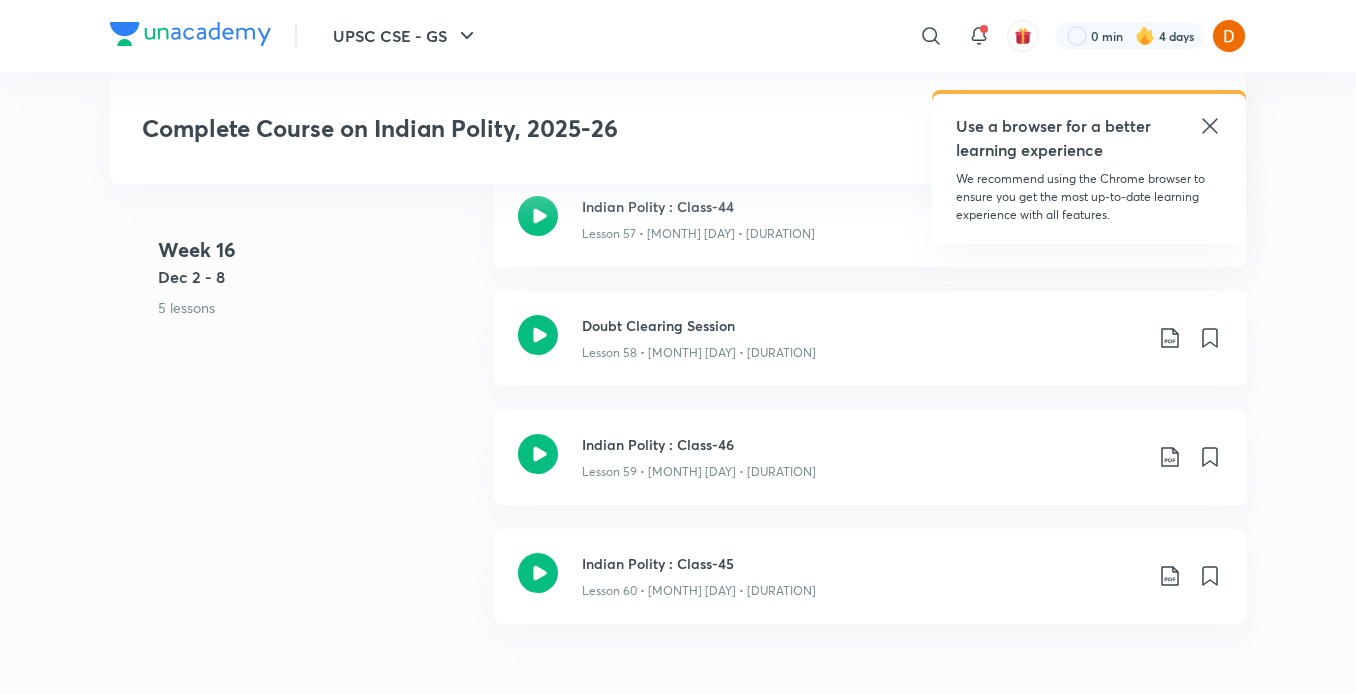 scroll, scrollTop: 9738, scrollLeft: 0, axis: vertical 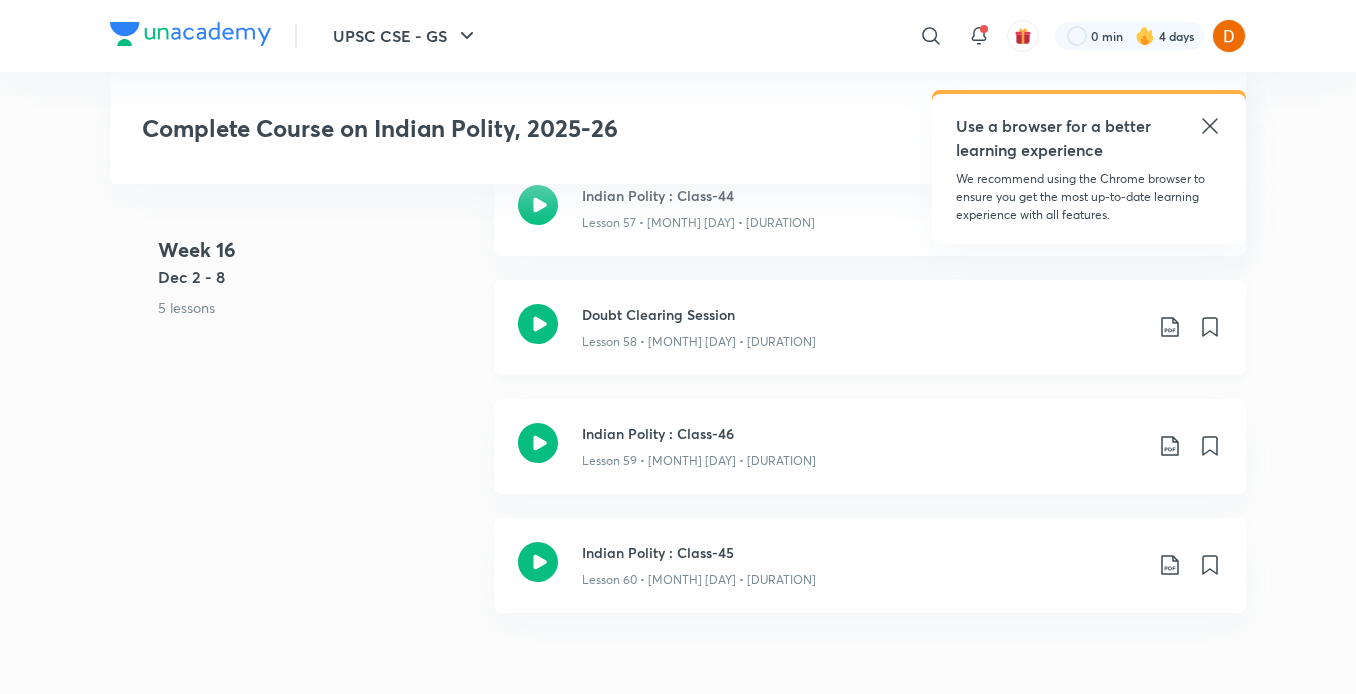 click 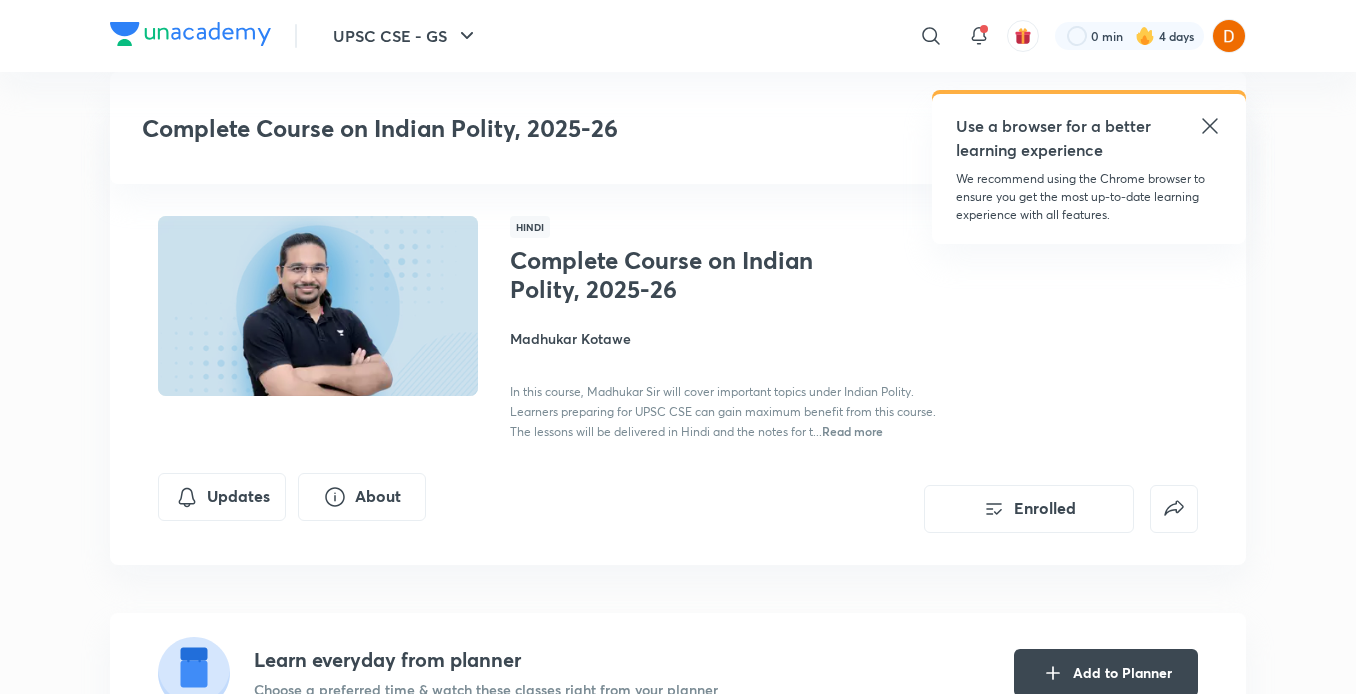 scroll, scrollTop: 9738, scrollLeft: 0, axis: vertical 